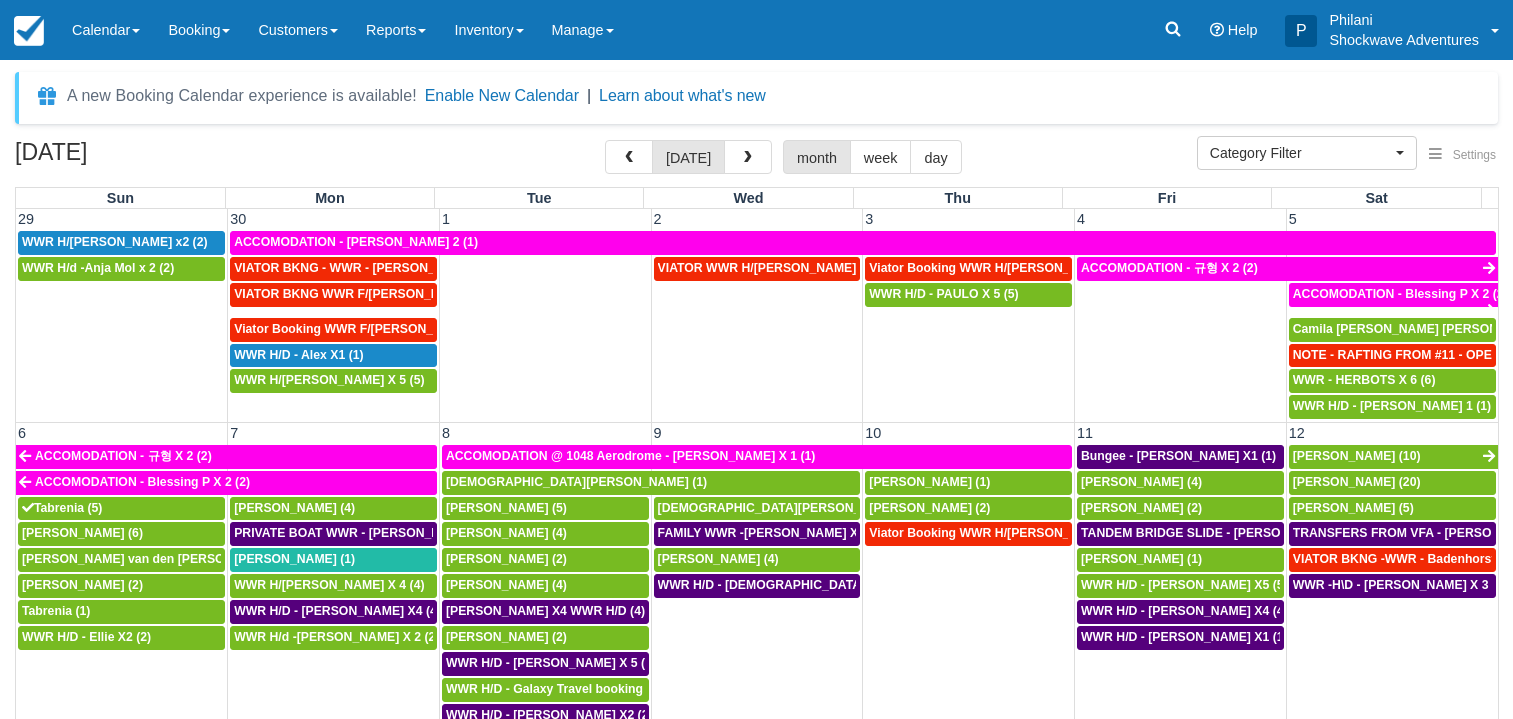 select 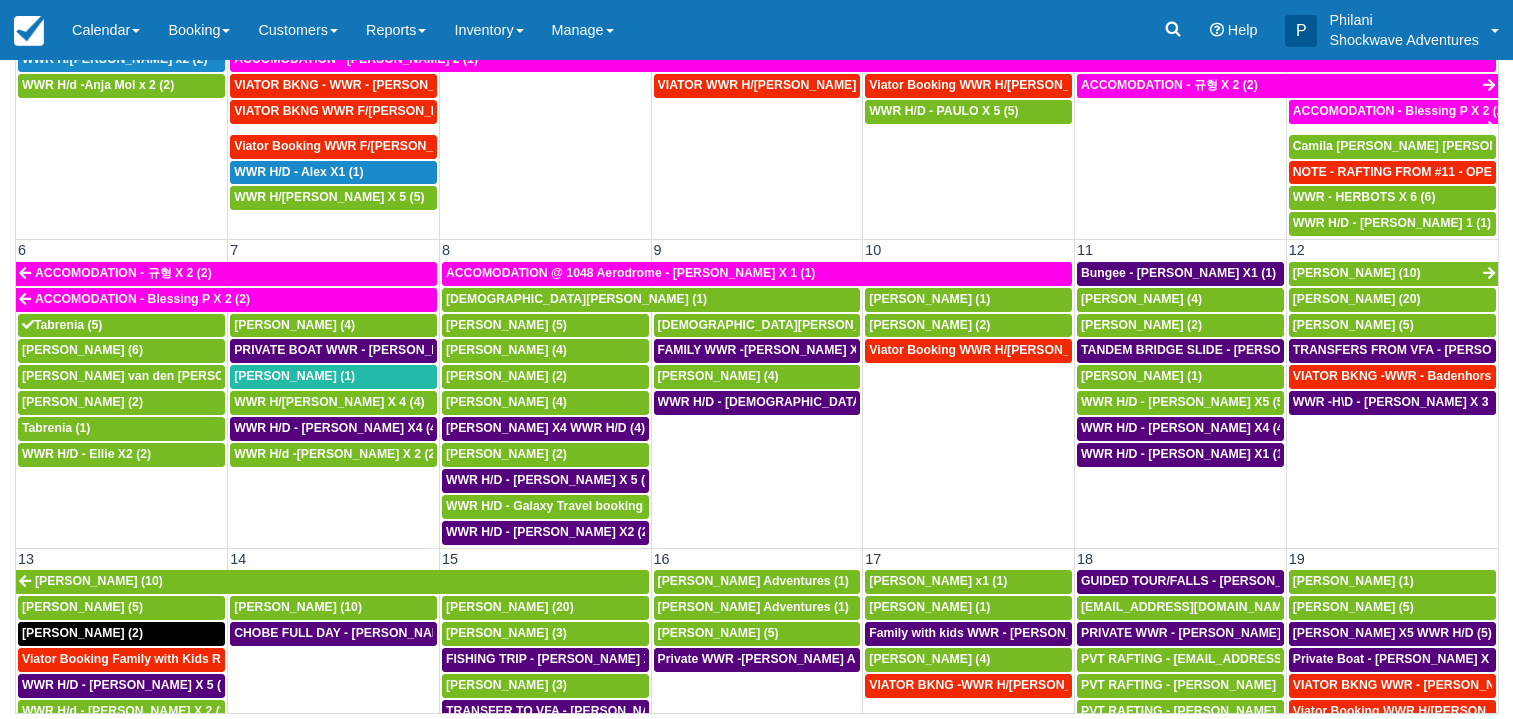scroll, scrollTop: 576, scrollLeft: 0, axis: vertical 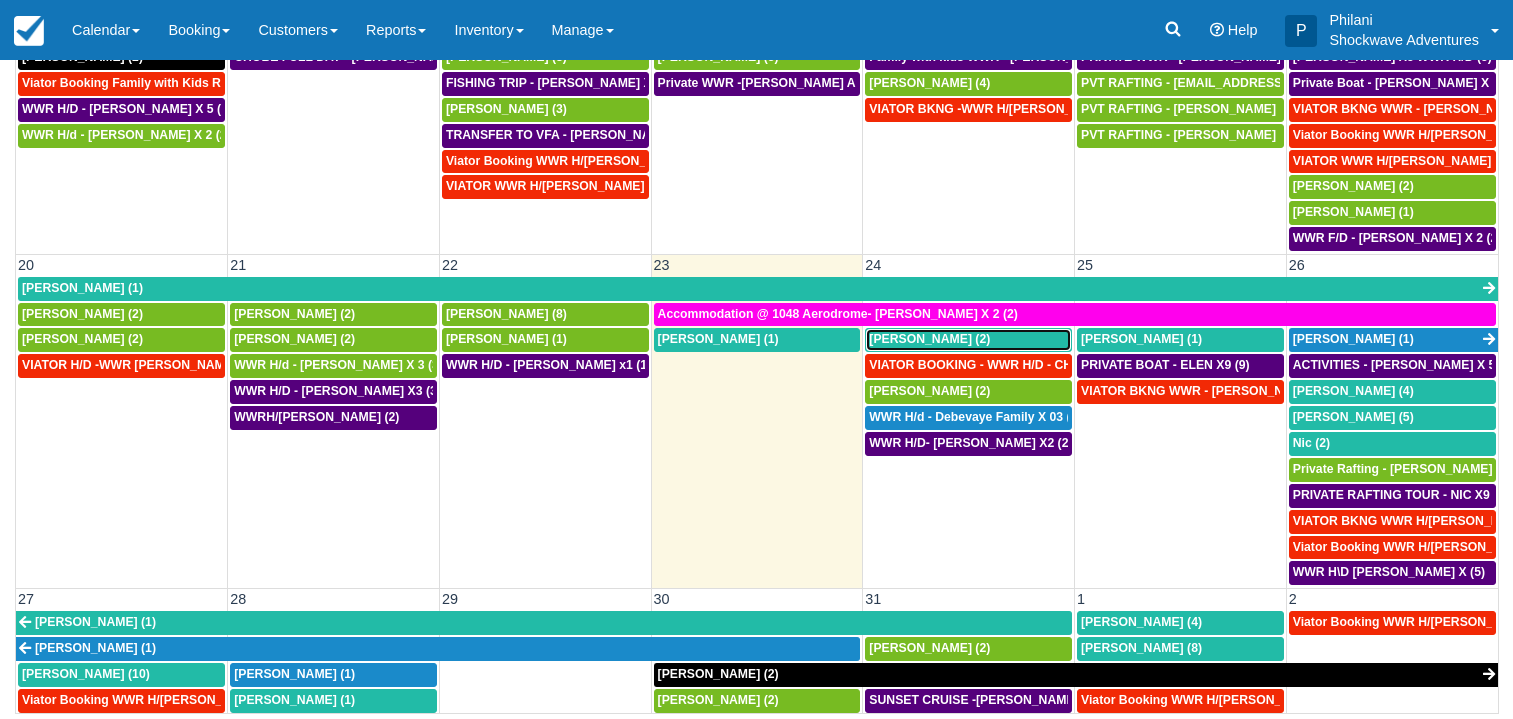 click on "[PERSON_NAME] (2)" at bounding box center (968, 340) 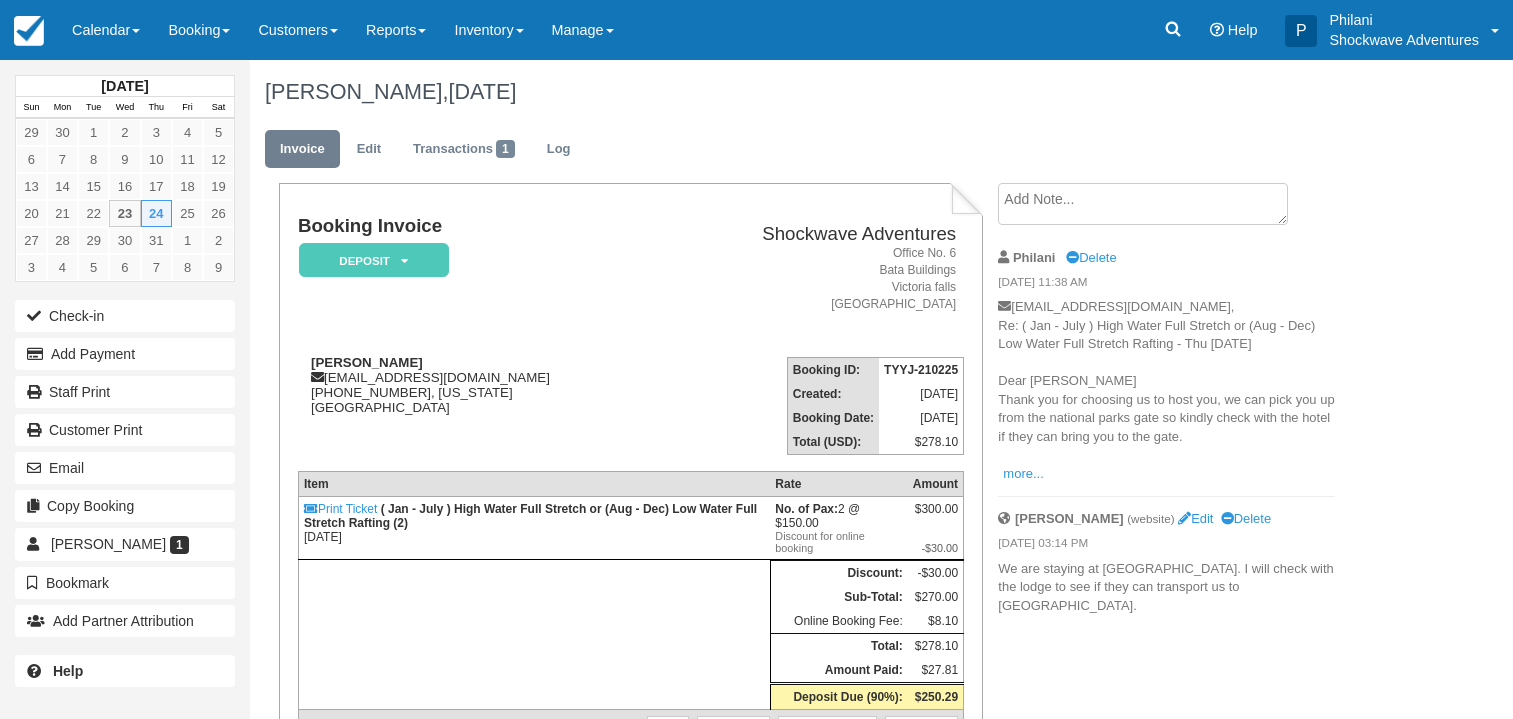 scroll, scrollTop: 0, scrollLeft: 0, axis: both 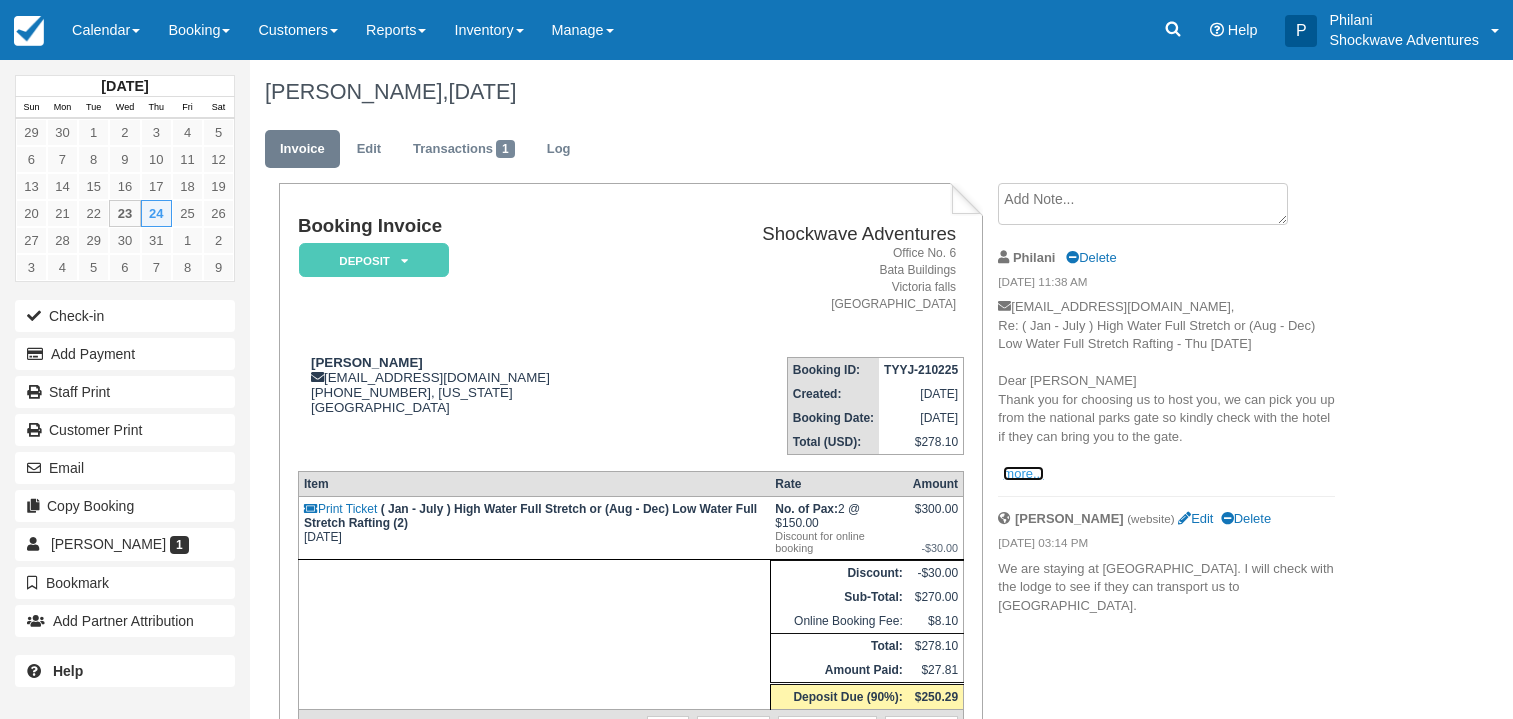 click on "more..." at bounding box center [1023, 473] 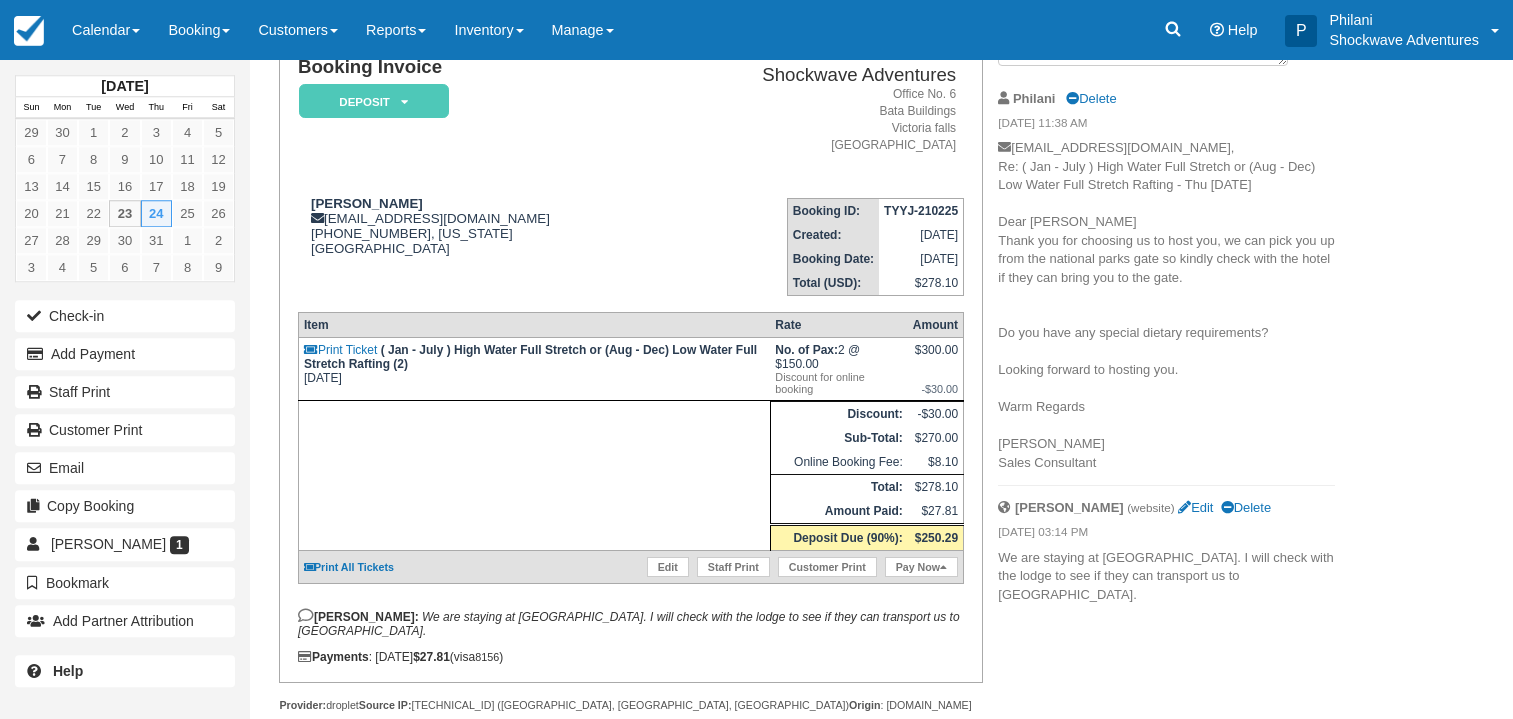 scroll, scrollTop: 102, scrollLeft: 0, axis: vertical 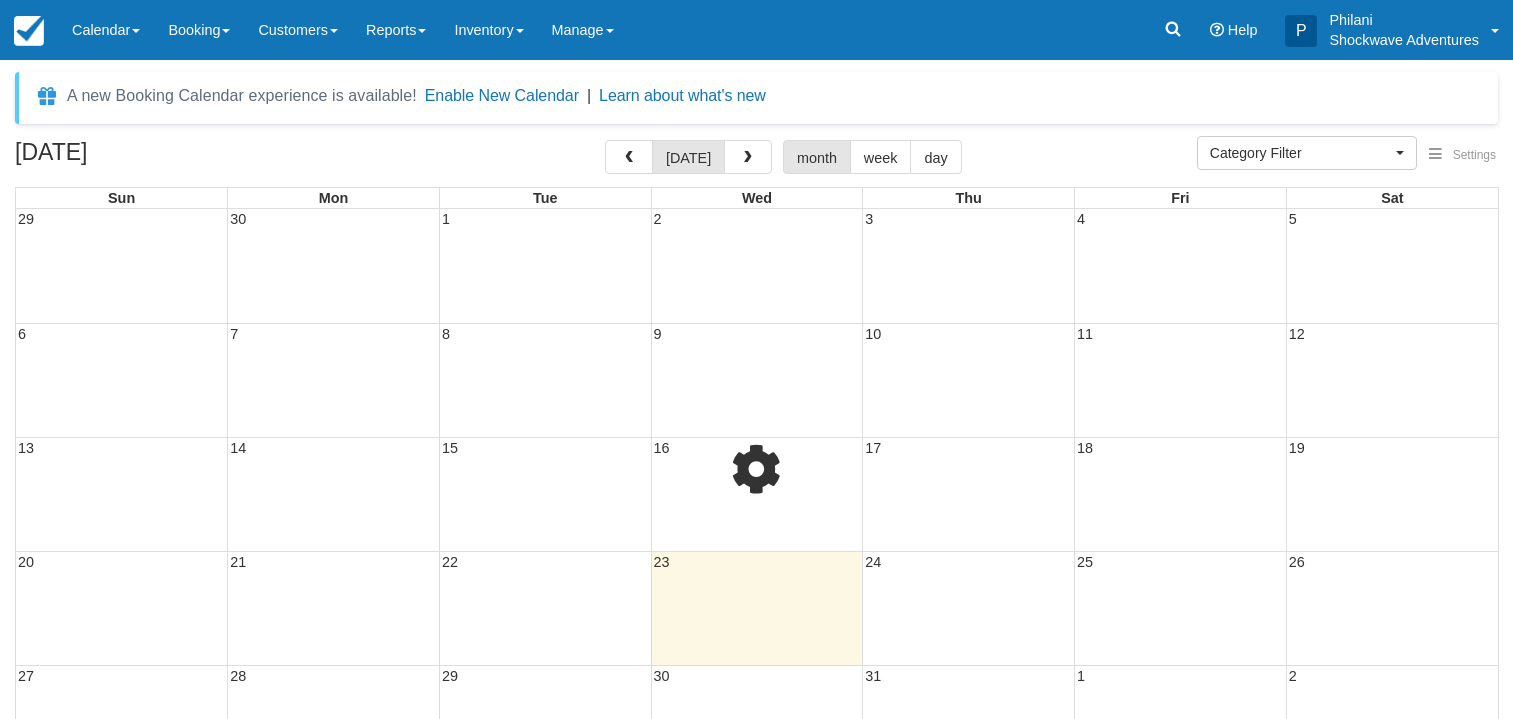 select 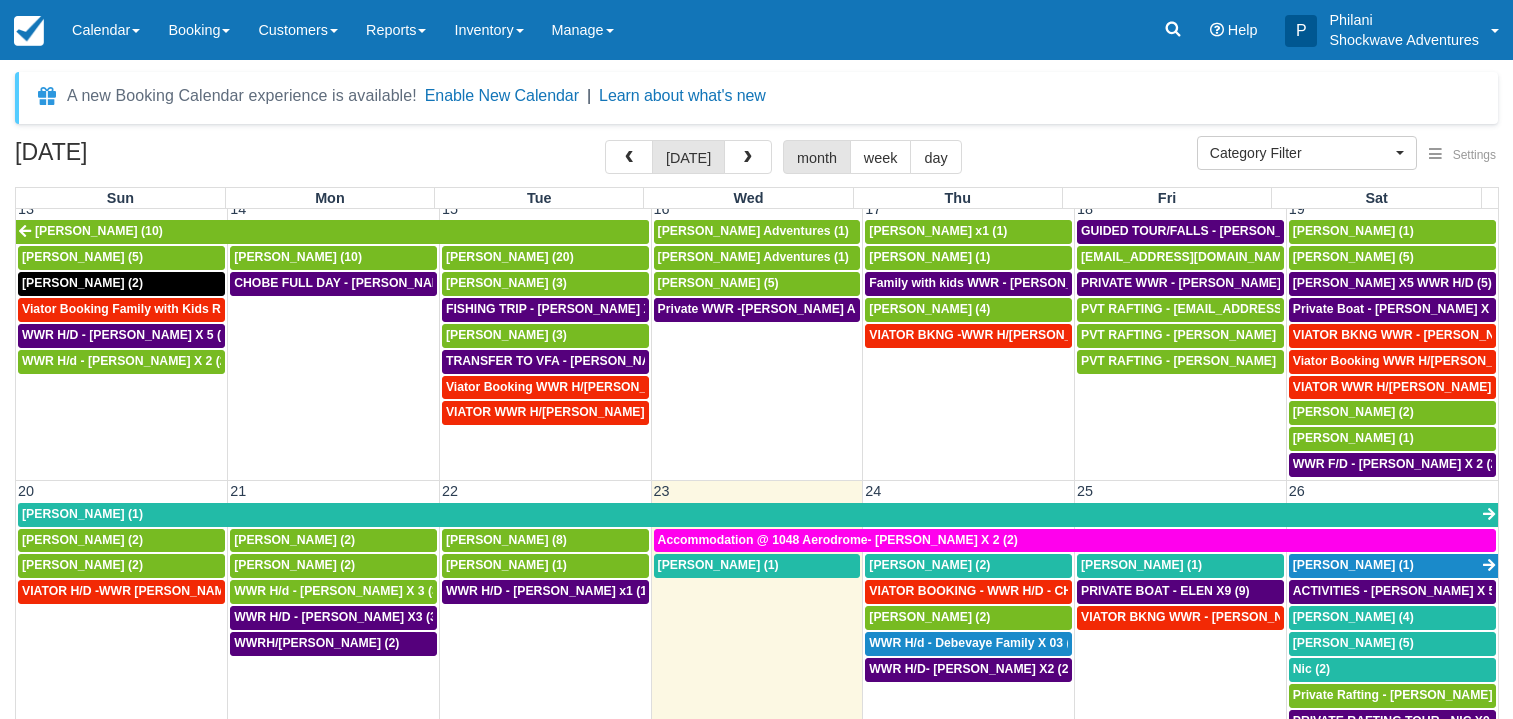 scroll, scrollTop: 672, scrollLeft: 0, axis: vertical 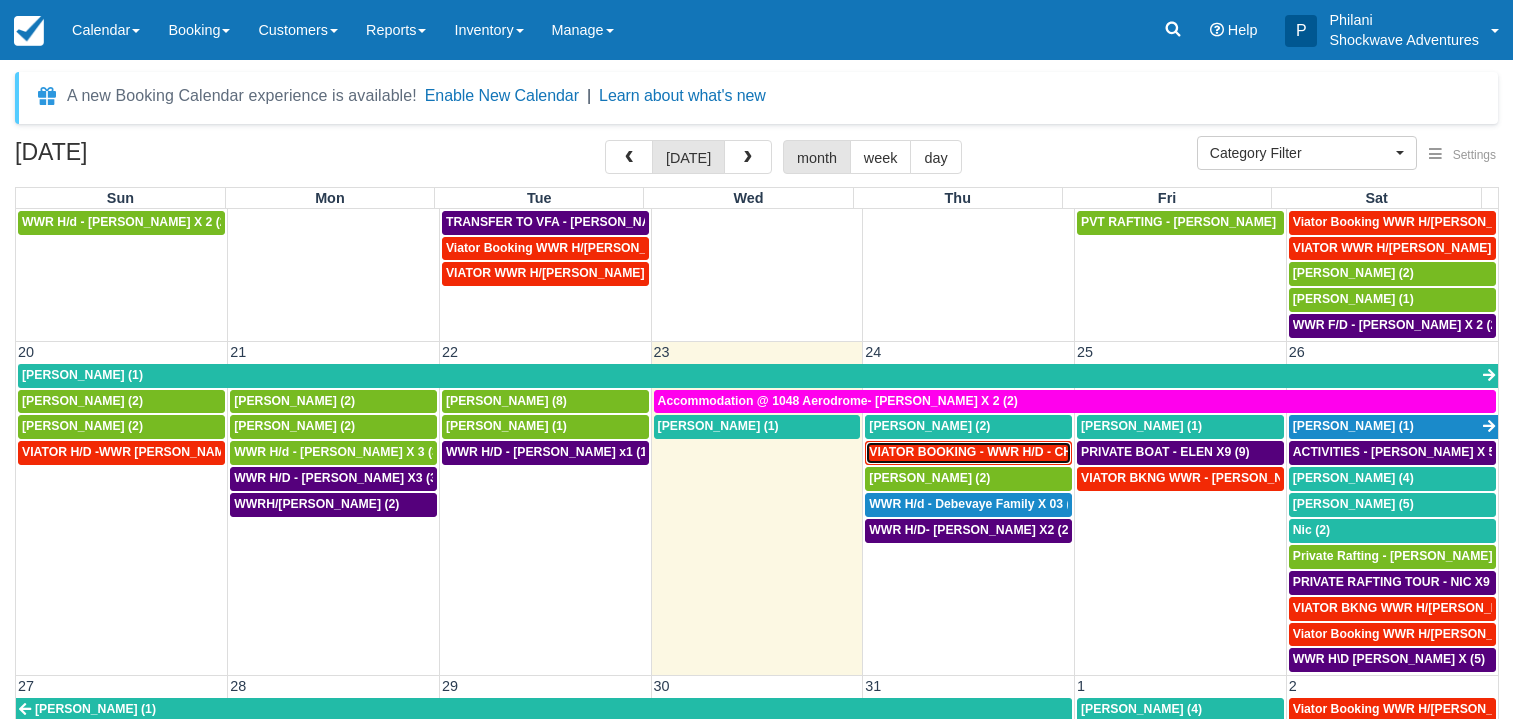 click on "VIATOR BOOKING - WWR H/D - CHANHOK ZACH X1 (1)" at bounding box center [1030, 452] 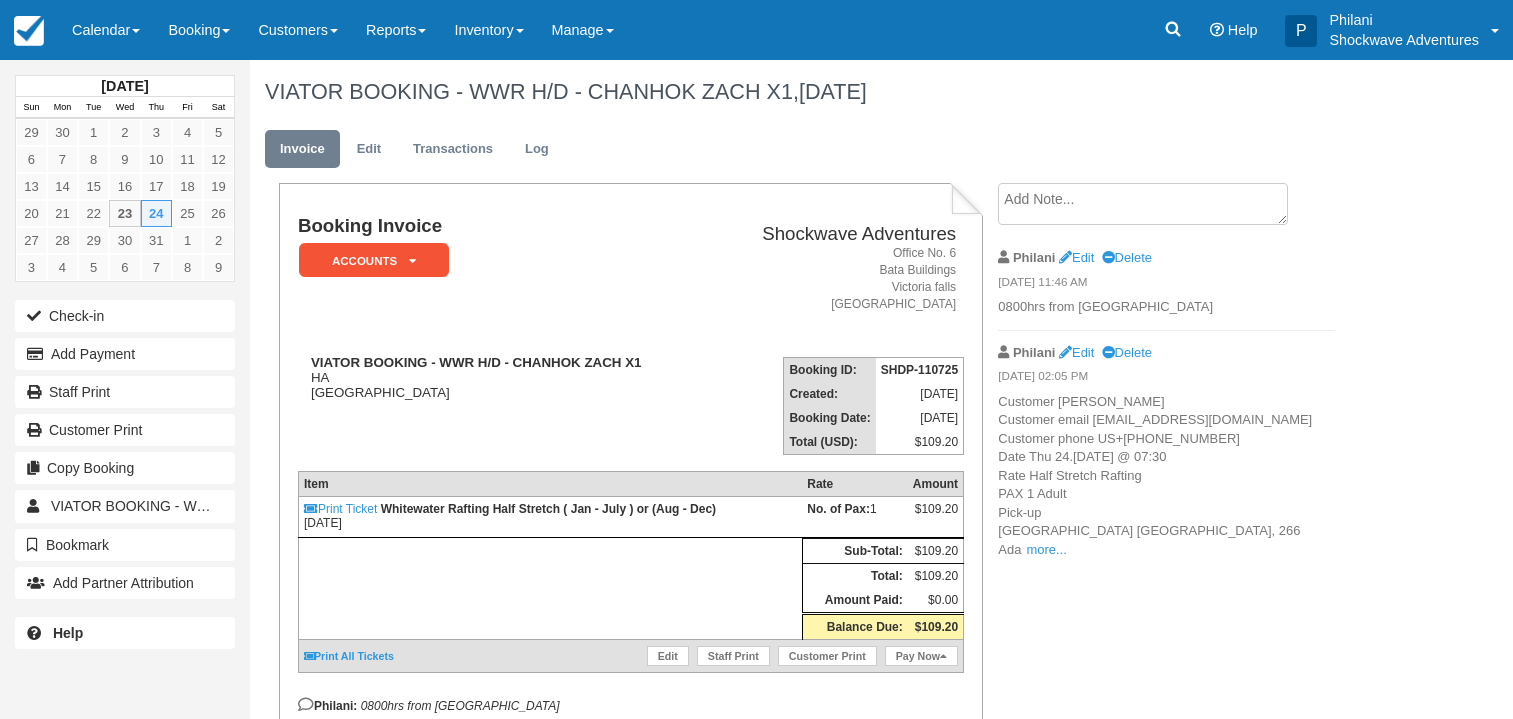 scroll, scrollTop: 0, scrollLeft: 0, axis: both 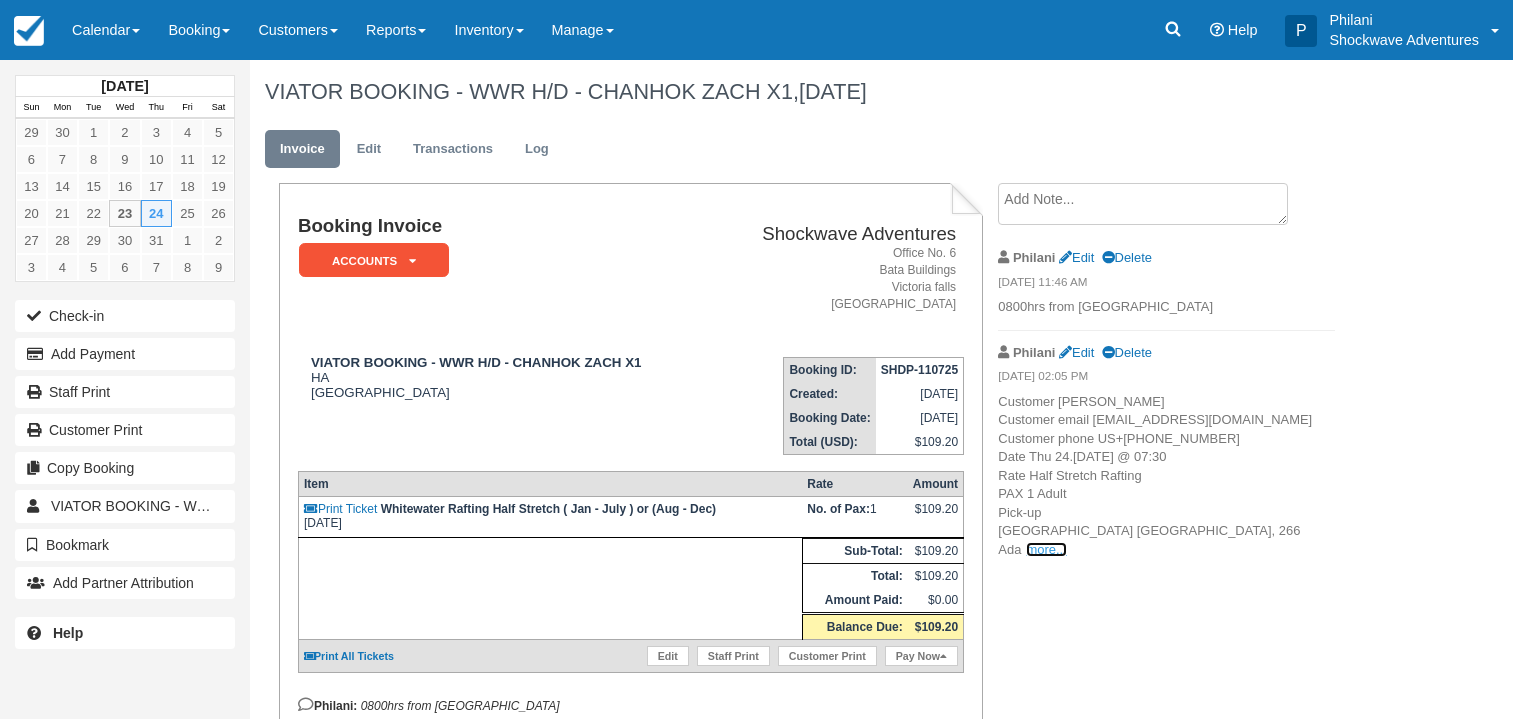 click on "more..." at bounding box center [1046, 549] 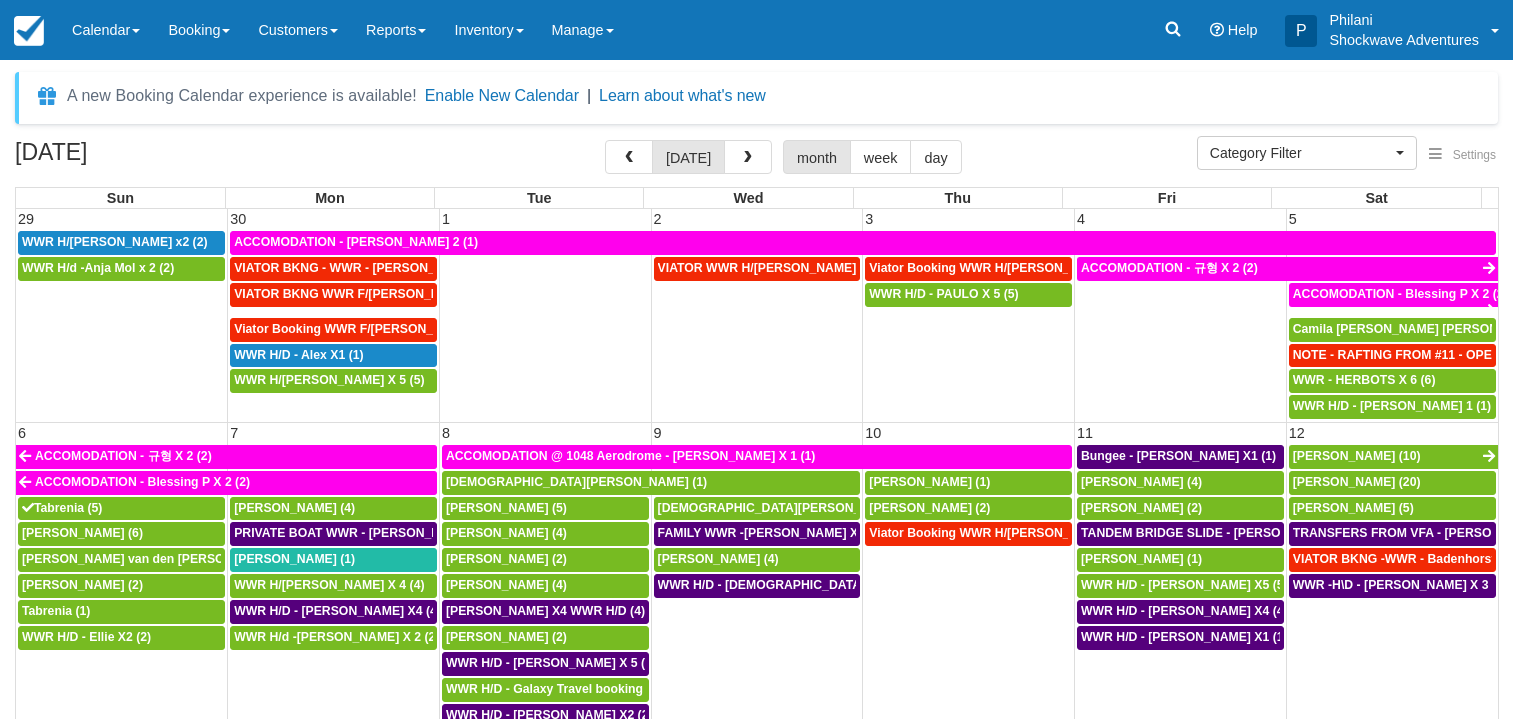 select 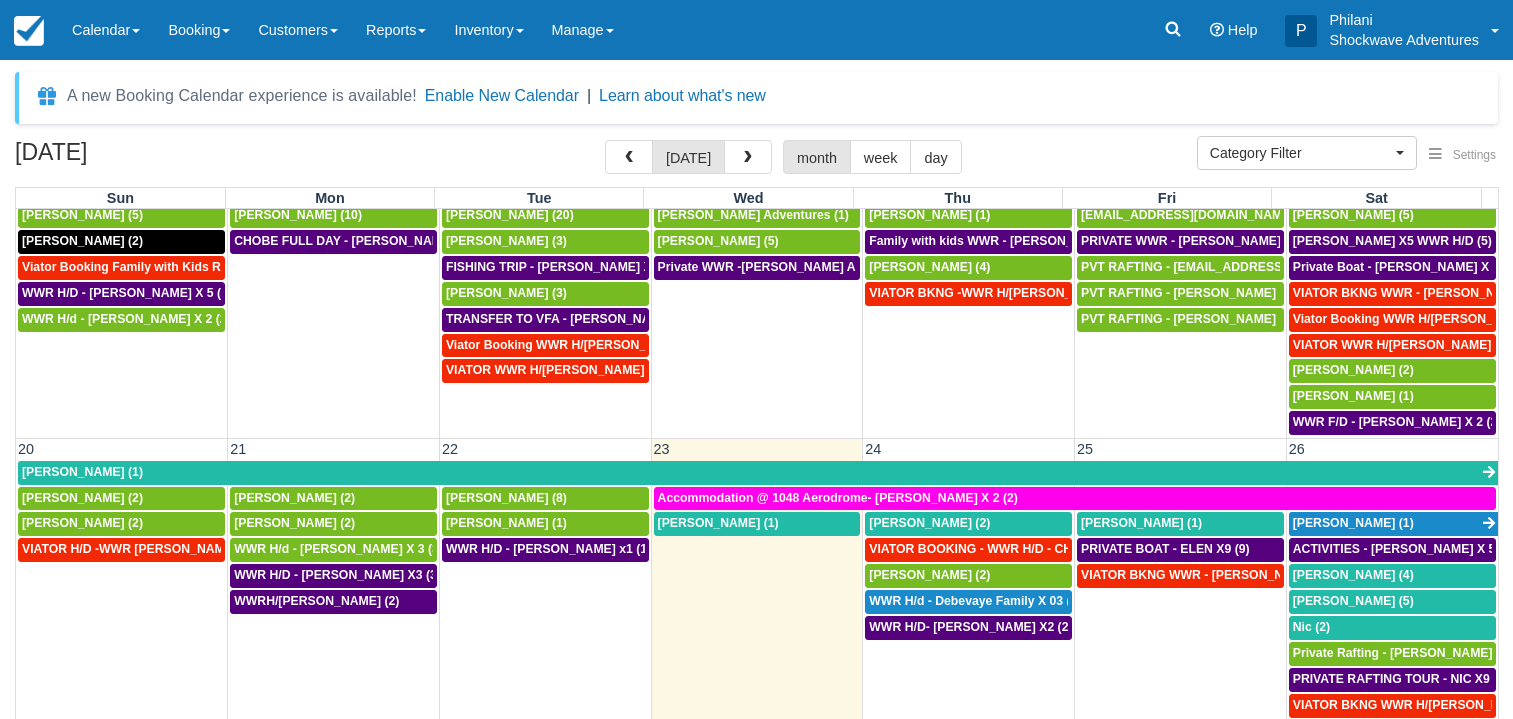 scroll, scrollTop: 576, scrollLeft: 0, axis: vertical 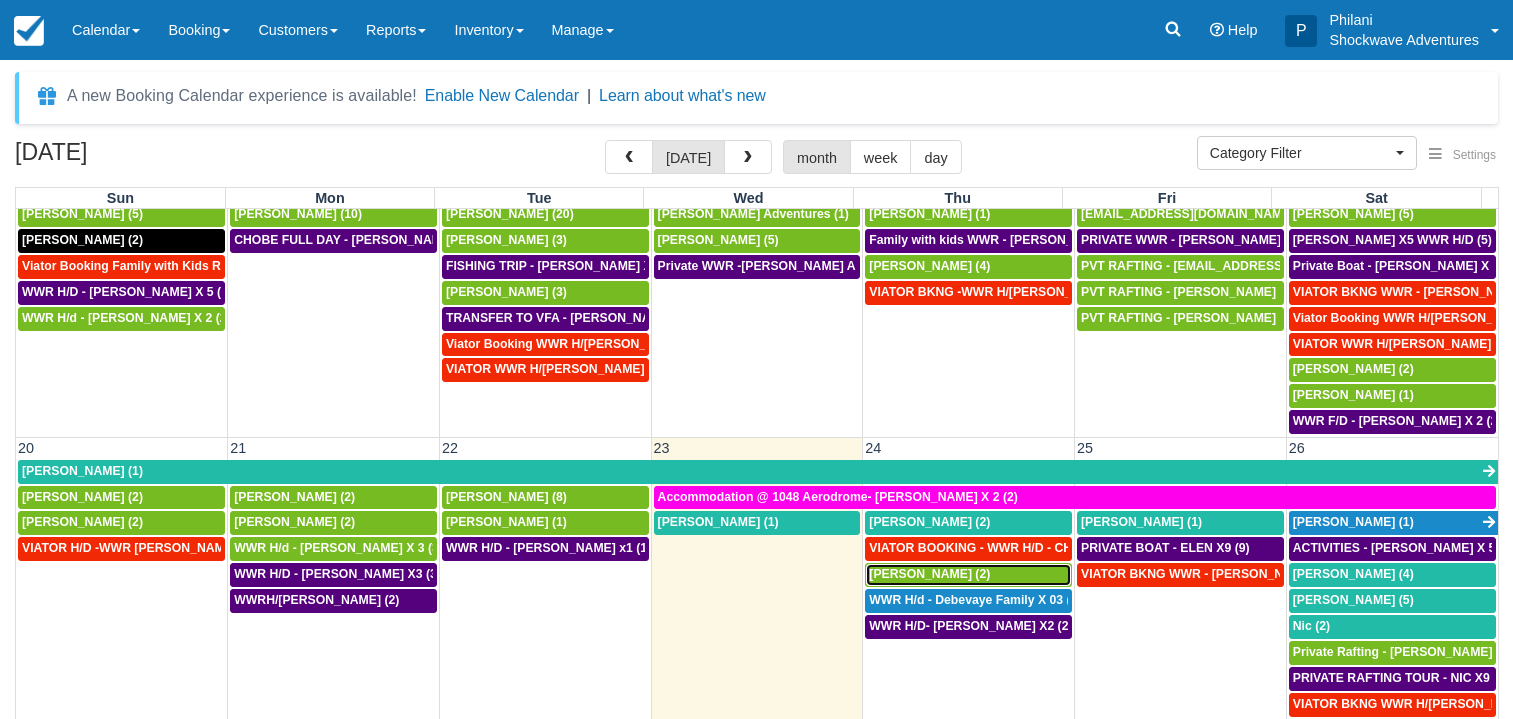 click on "William McKinney (2)" at bounding box center [968, 575] 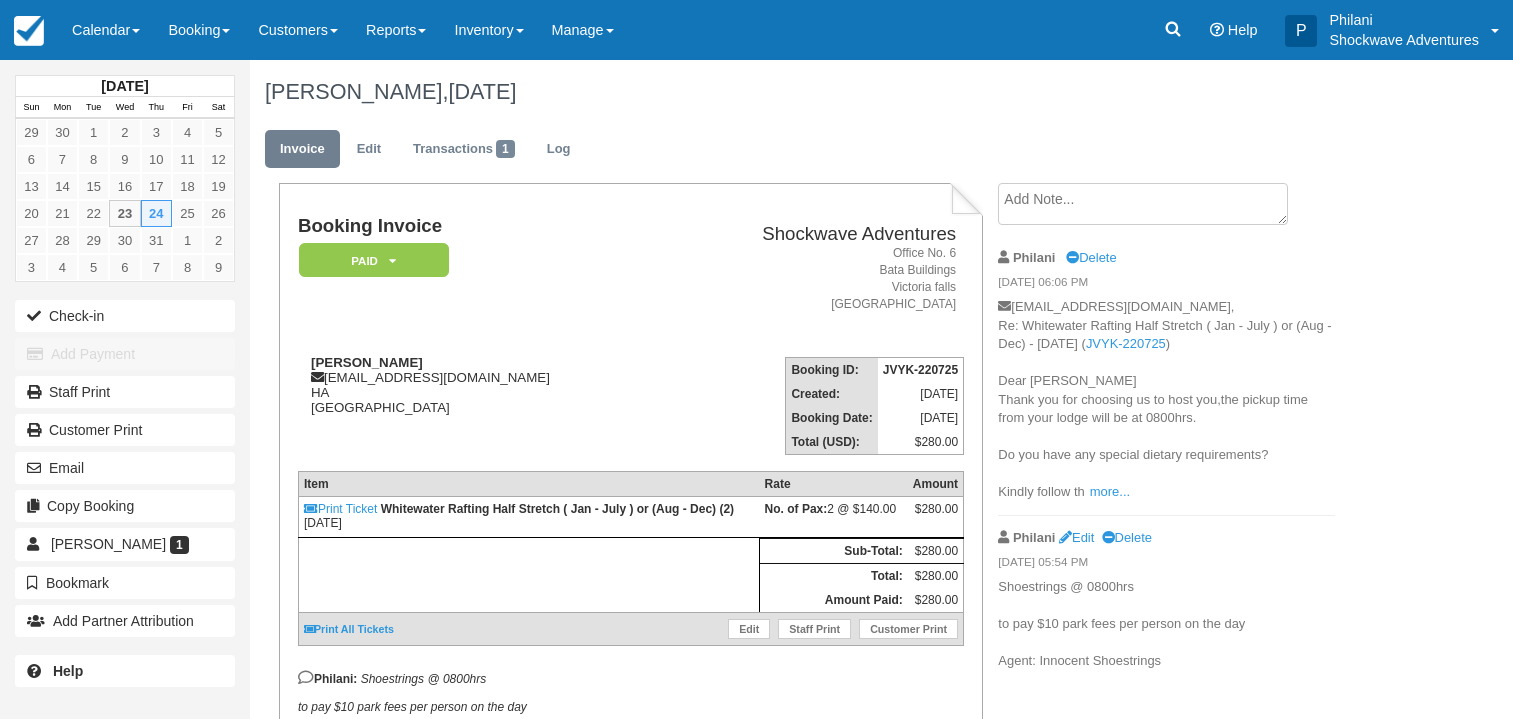 scroll, scrollTop: 0, scrollLeft: 0, axis: both 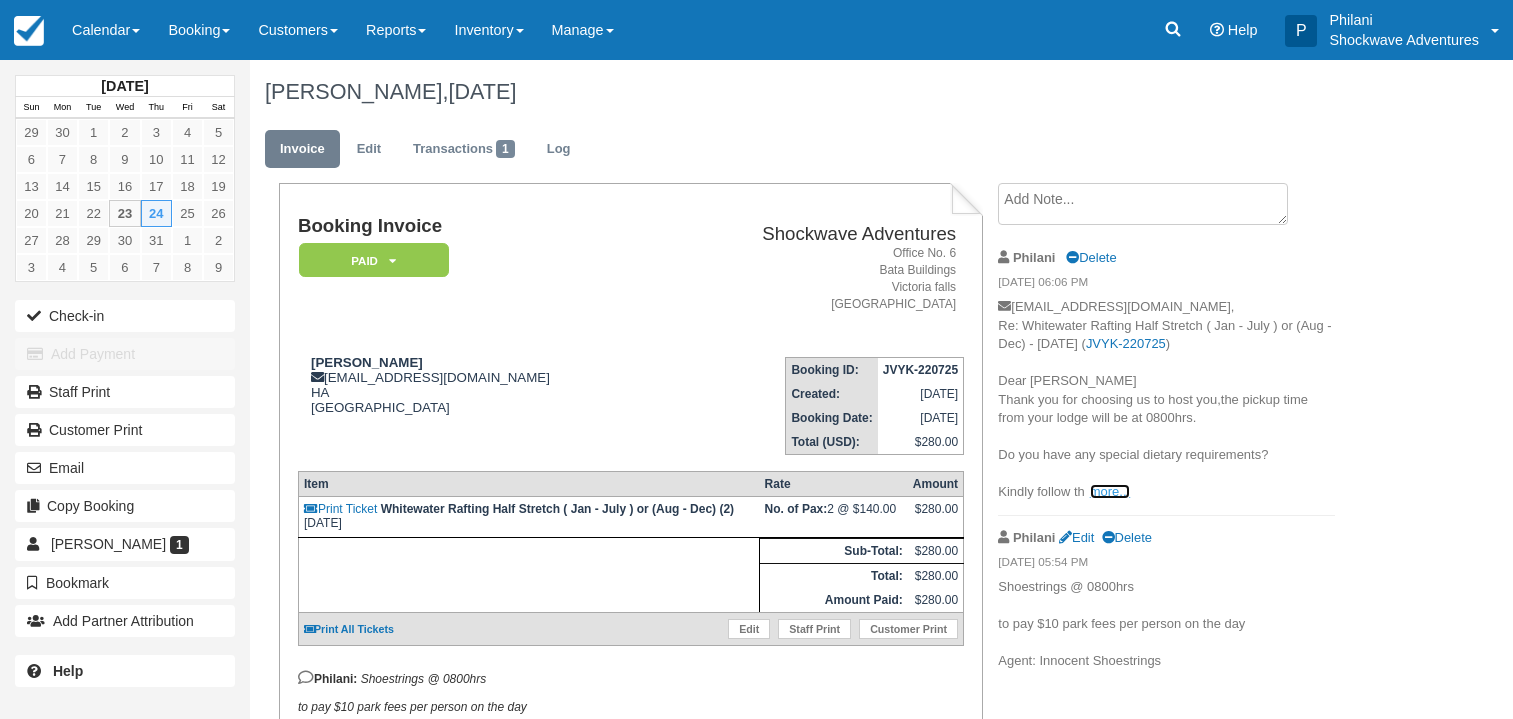 click on "more..." at bounding box center (1110, 491) 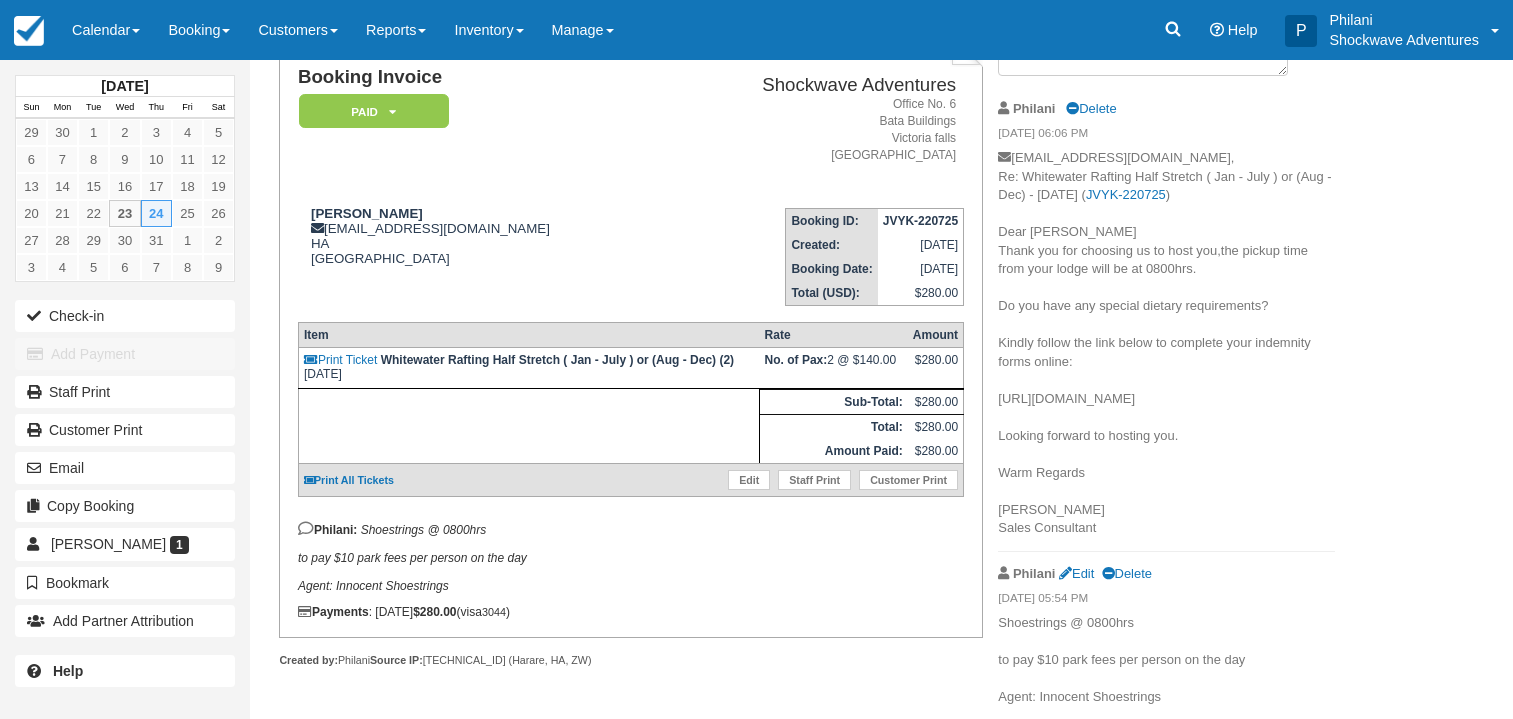 scroll, scrollTop: 184, scrollLeft: 0, axis: vertical 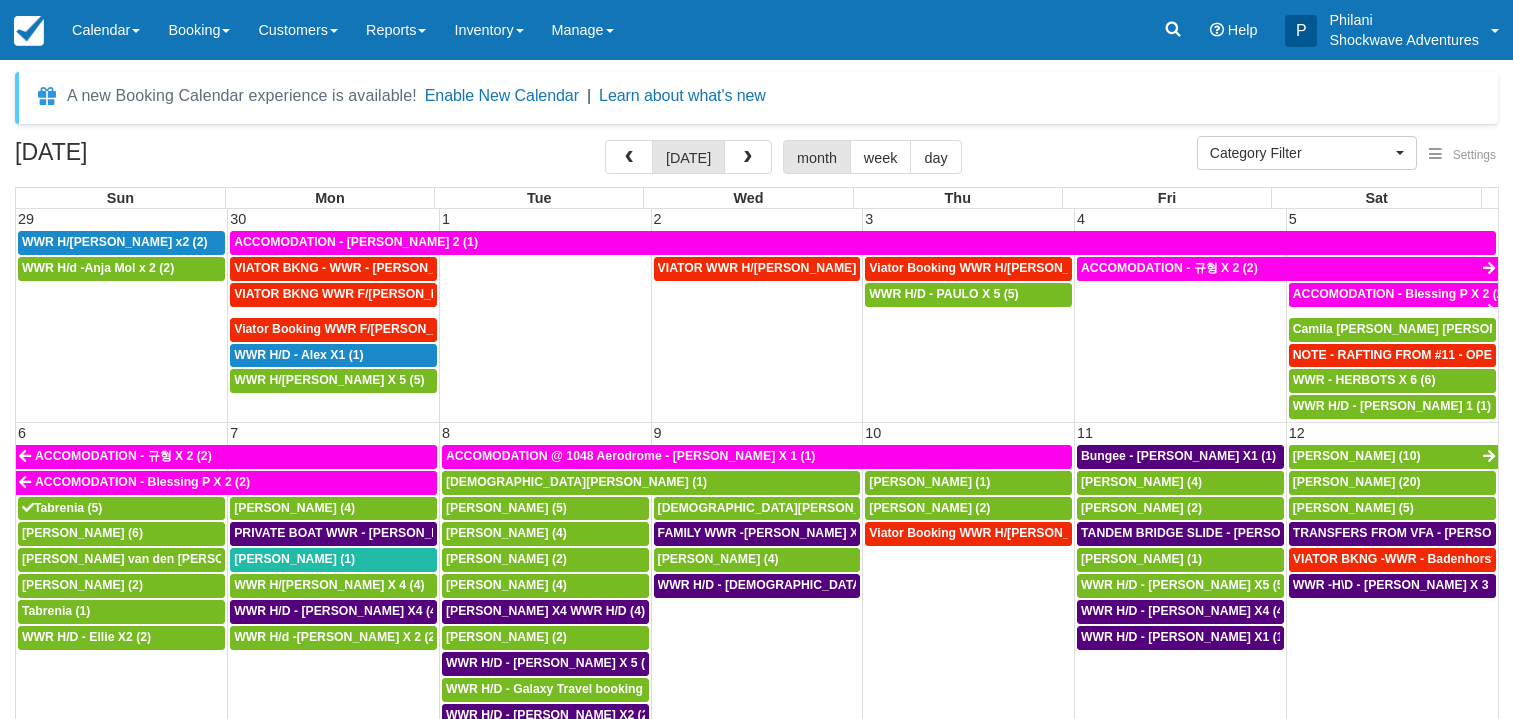 select 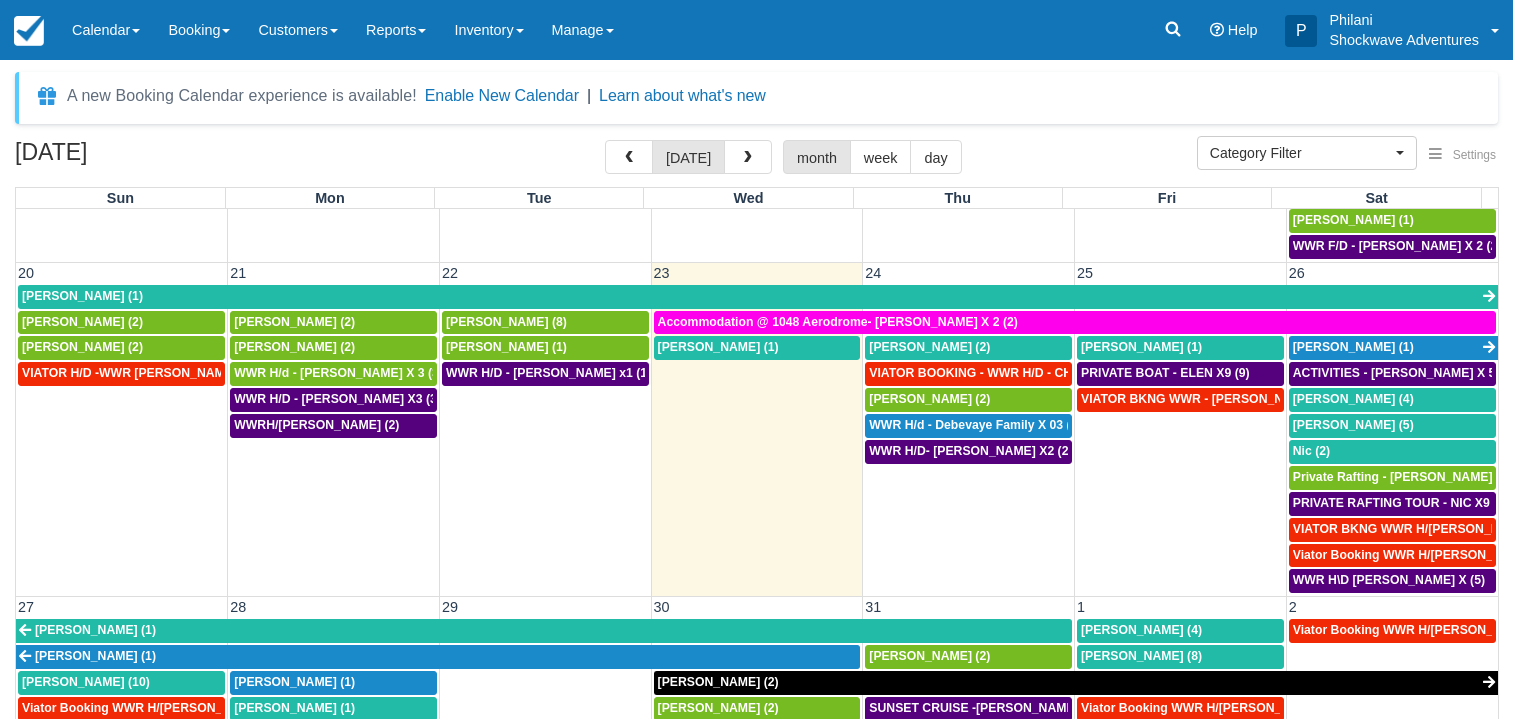 scroll, scrollTop: 768, scrollLeft: 0, axis: vertical 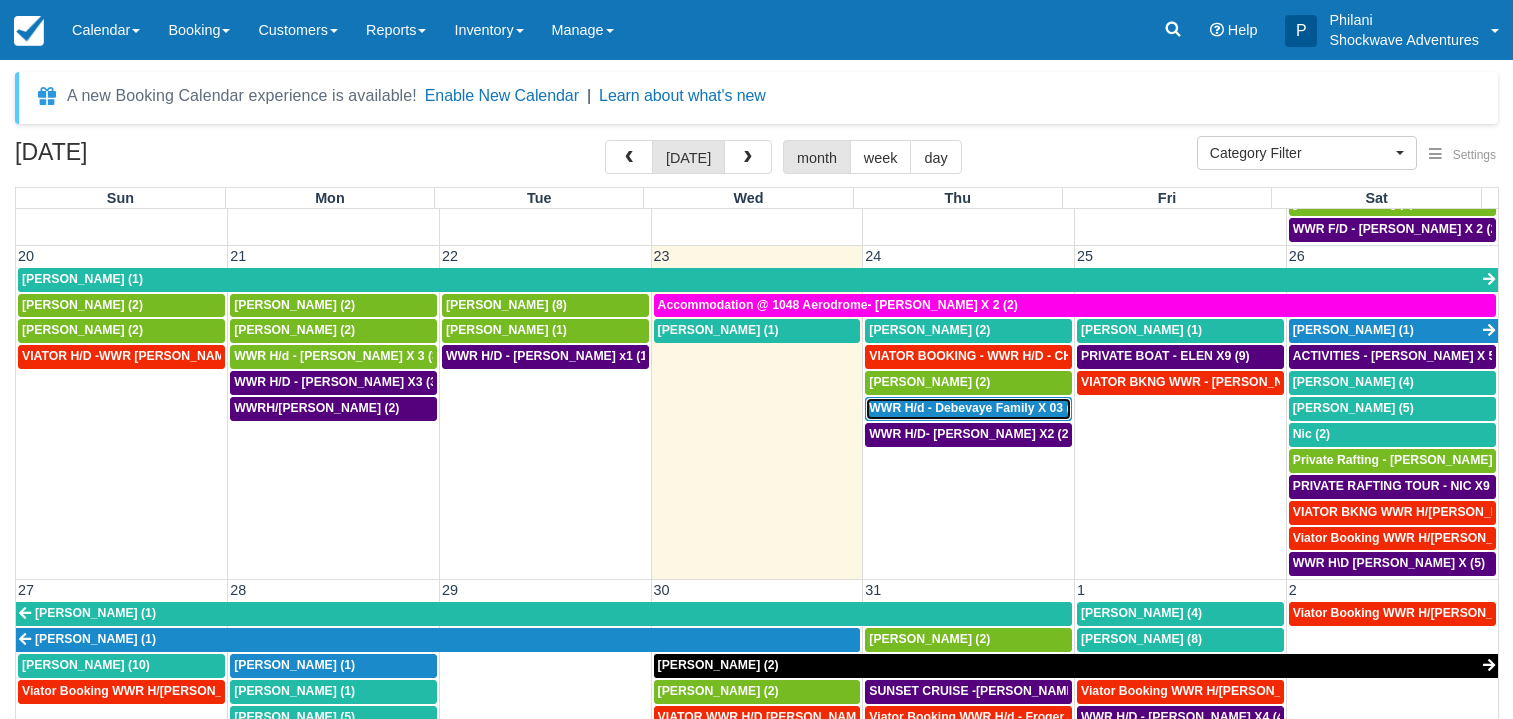 click on "WWR H/d - Debevaye Family X 03 (3)" at bounding box center [975, 408] 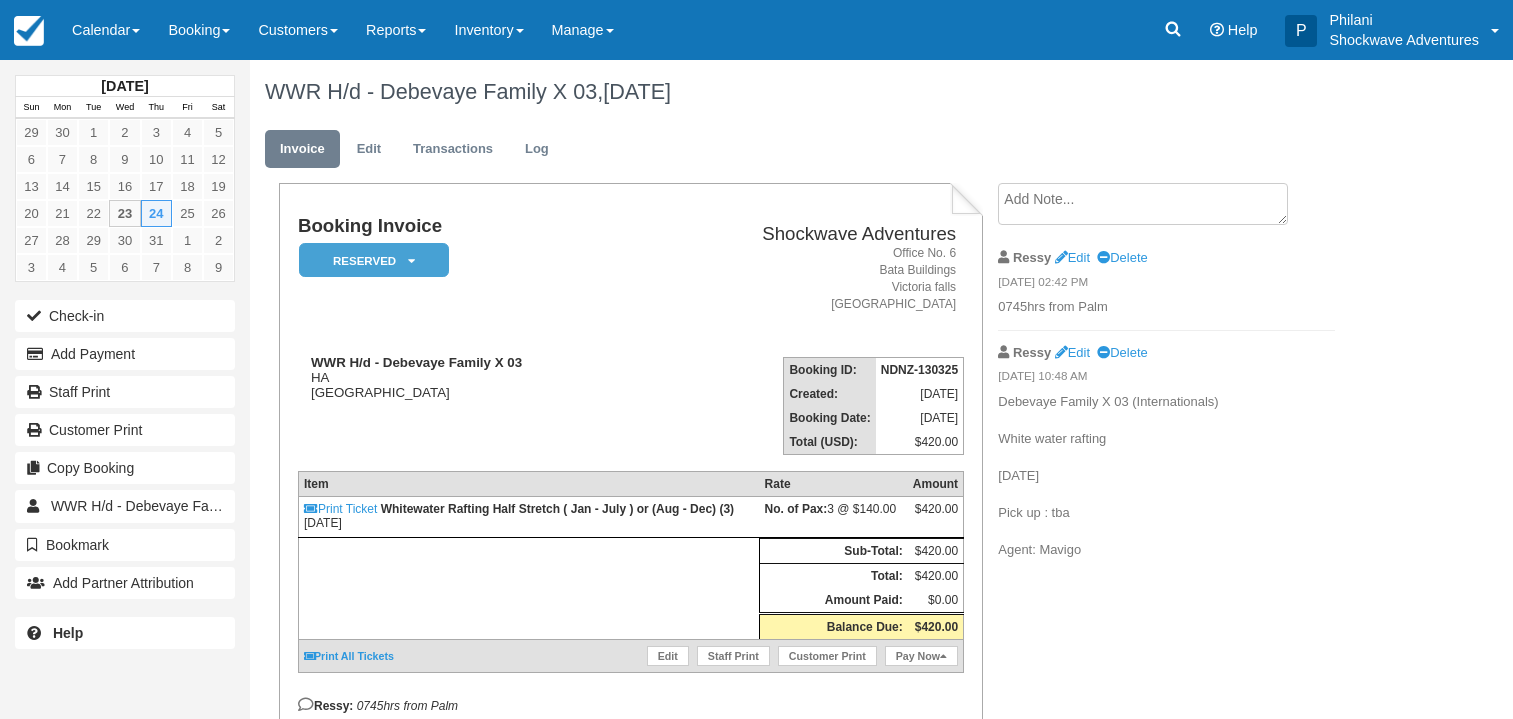 scroll, scrollTop: 0, scrollLeft: 0, axis: both 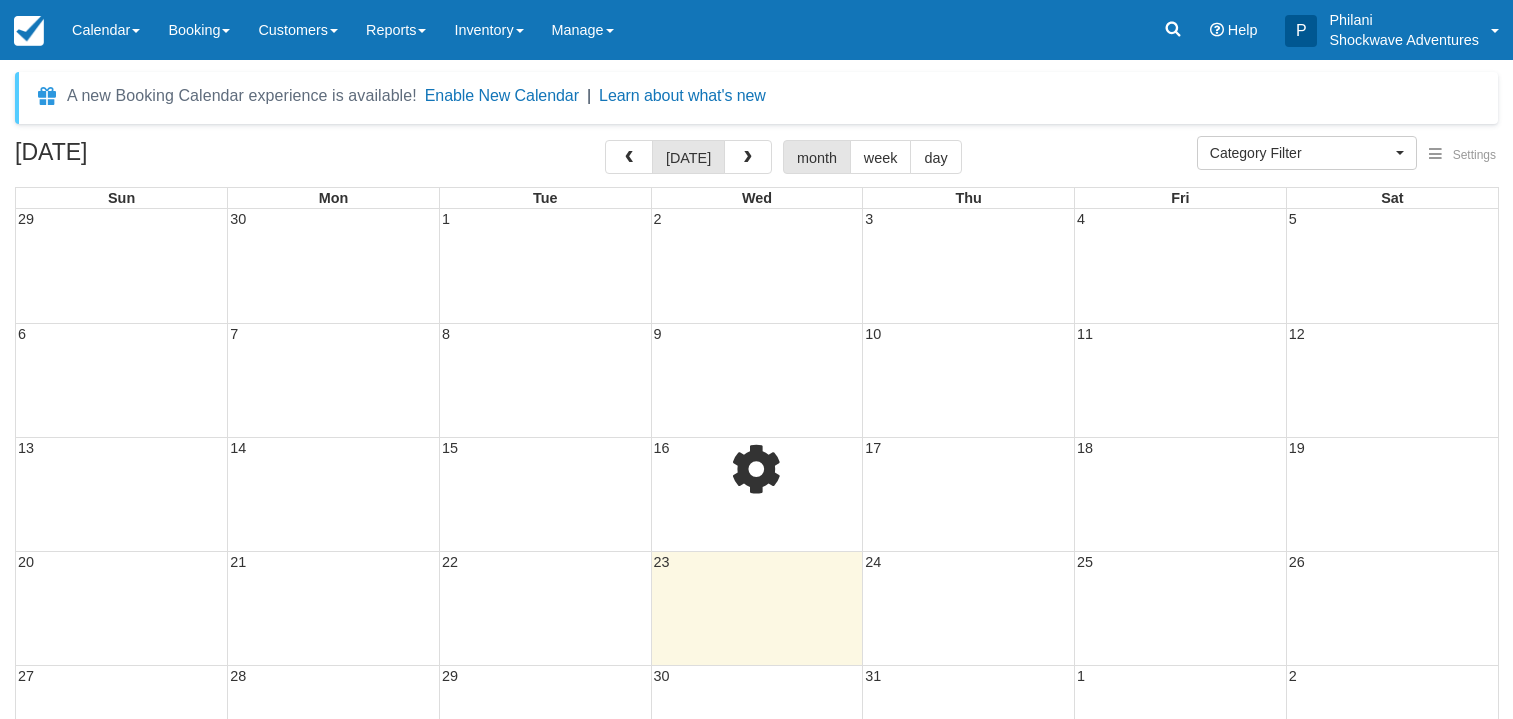 select 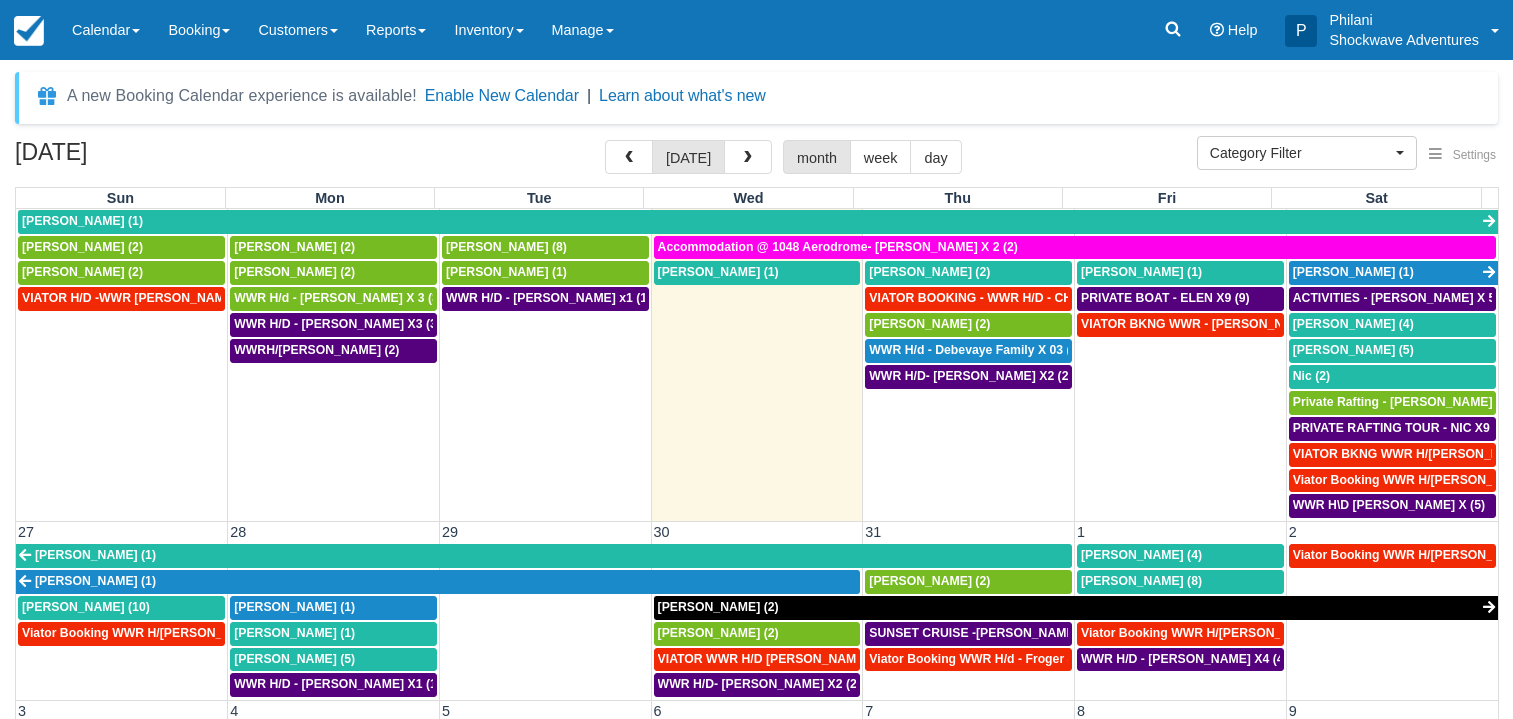scroll, scrollTop: 862, scrollLeft: 0, axis: vertical 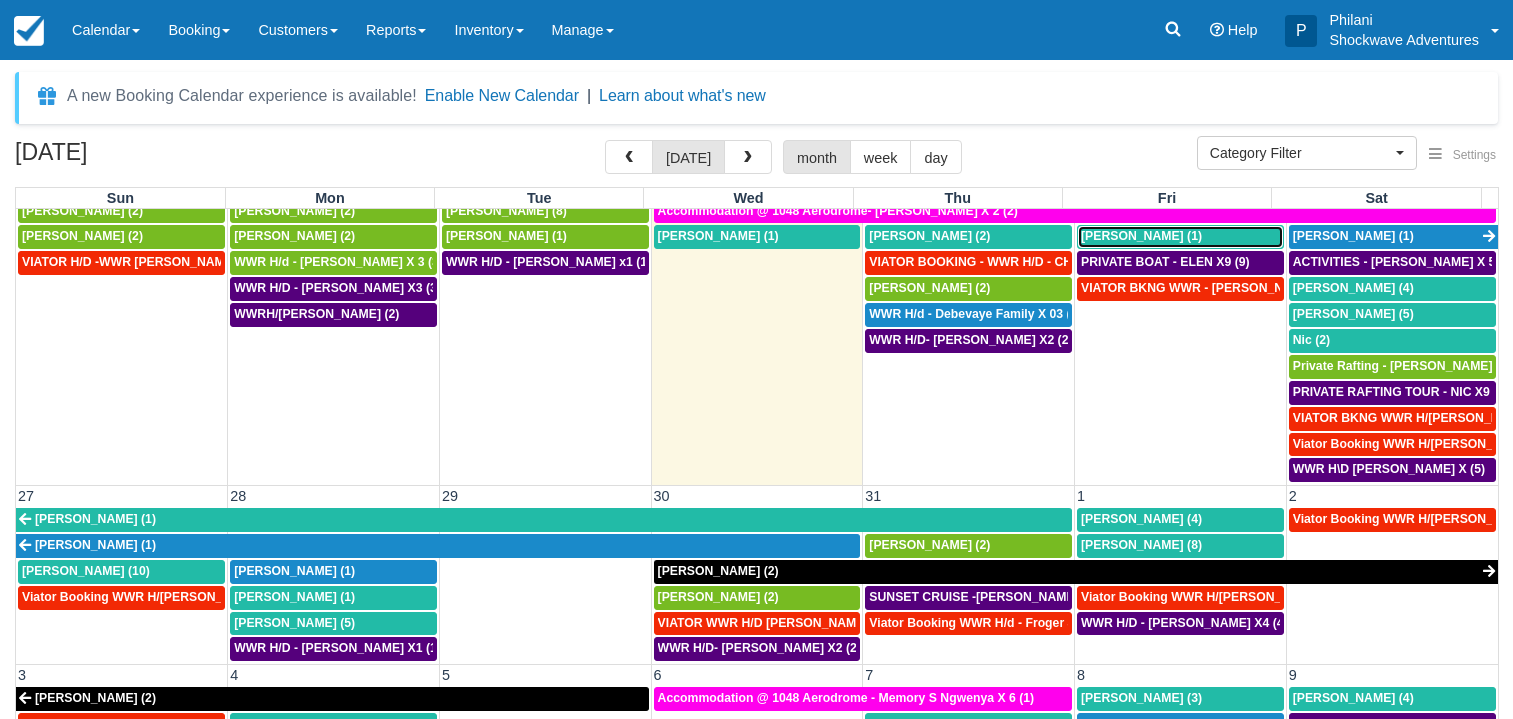click on "Ellen (1)" at bounding box center (1180, 237) 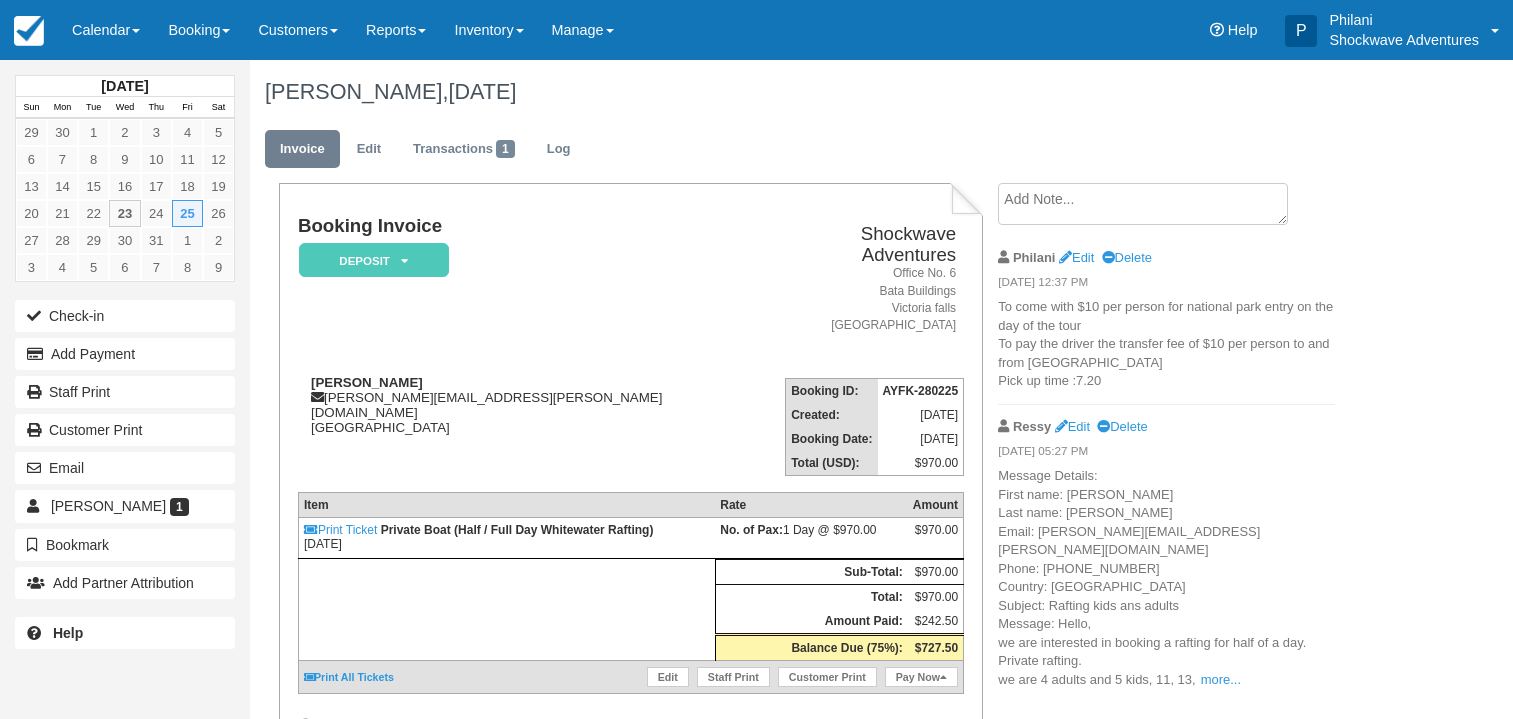 scroll, scrollTop: 0, scrollLeft: 0, axis: both 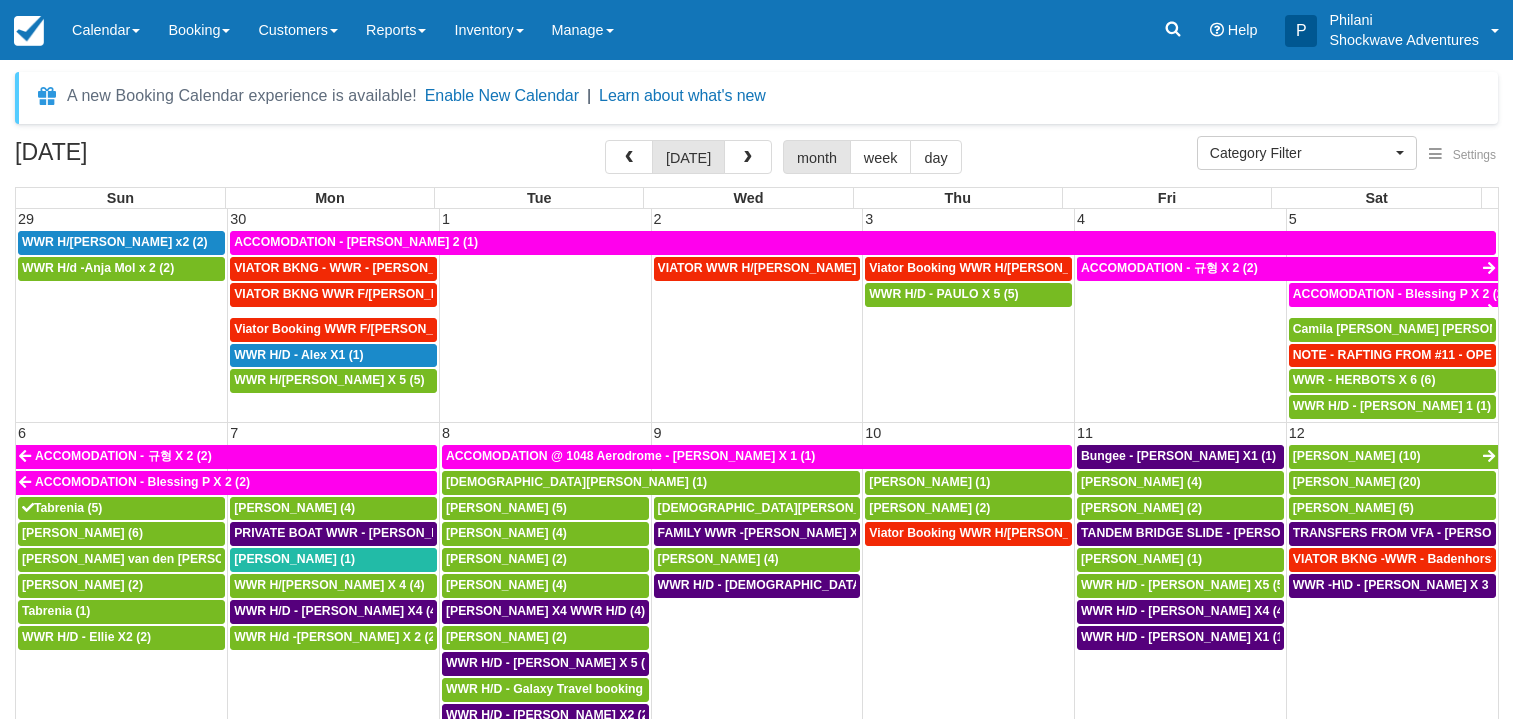 select 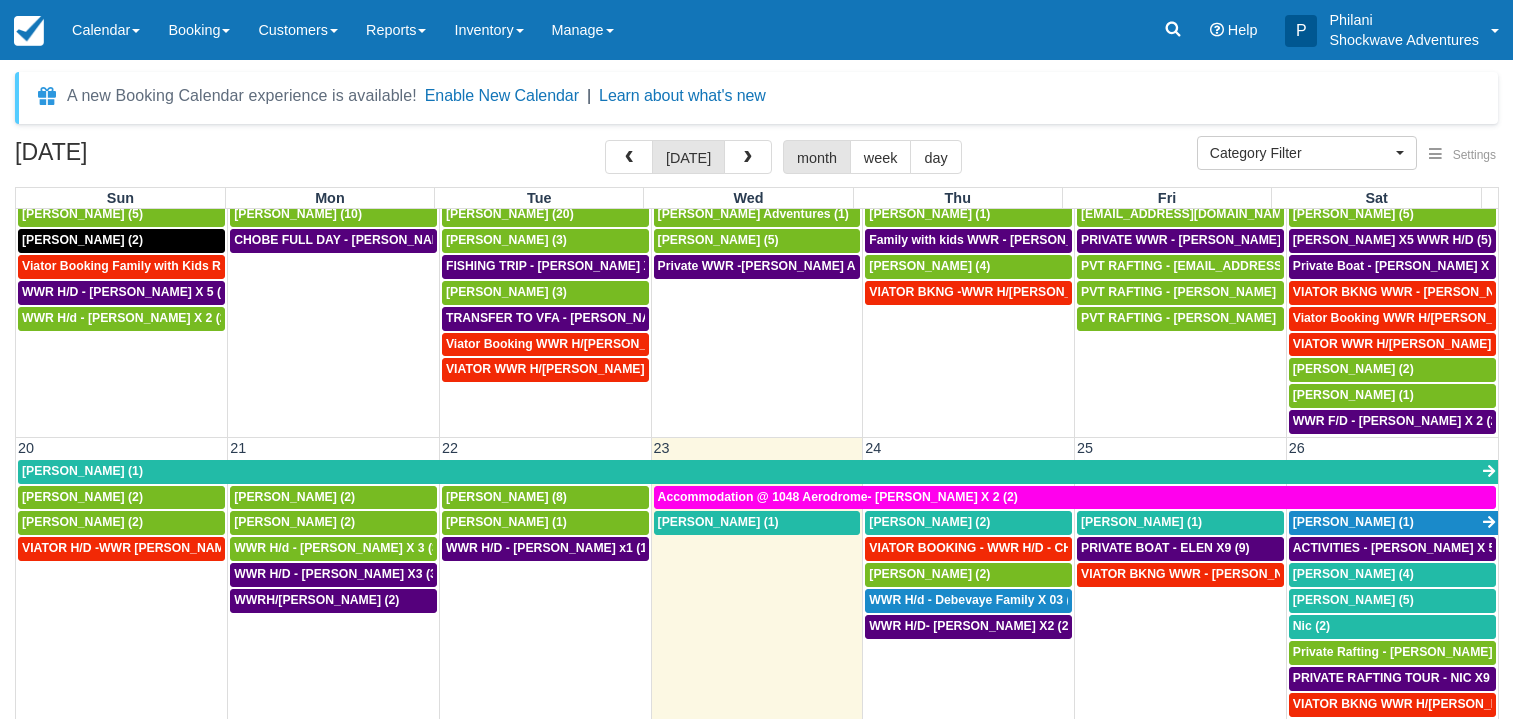 scroll, scrollTop: 862, scrollLeft: 0, axis: vertical 